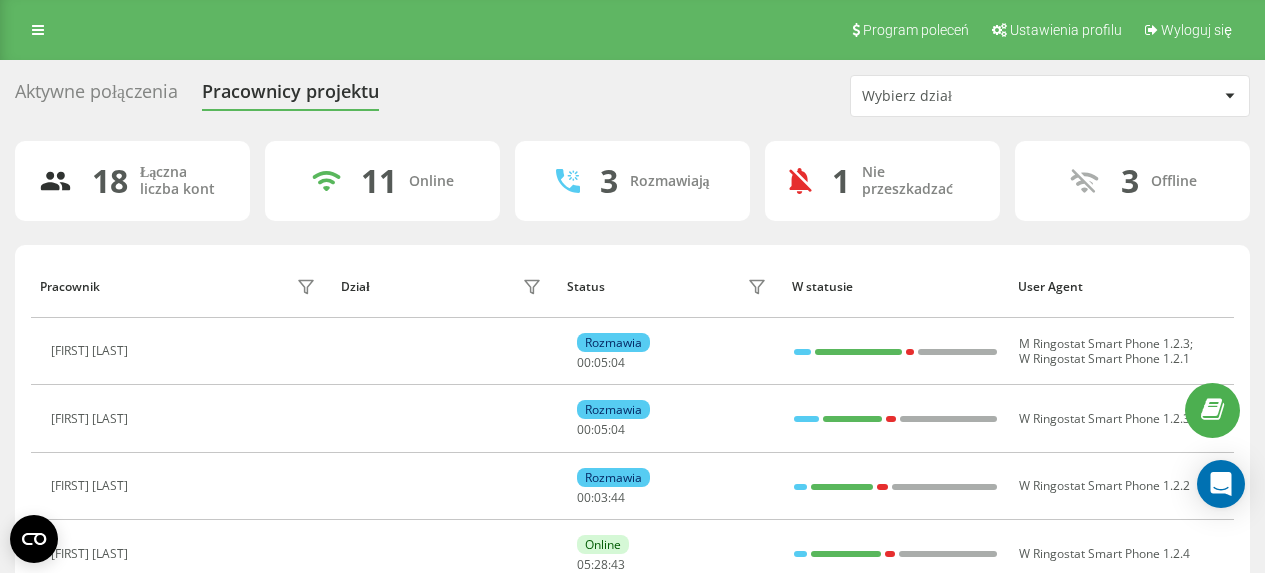 scroll, scrollTop: 0, scrollLeft: 0, axis: both 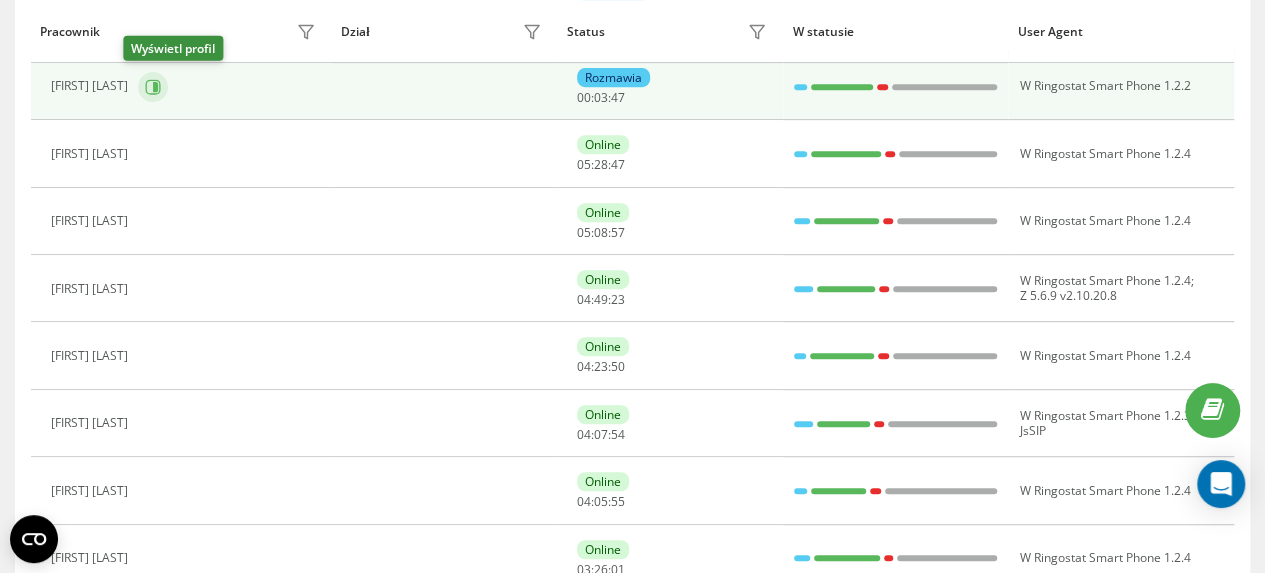 click 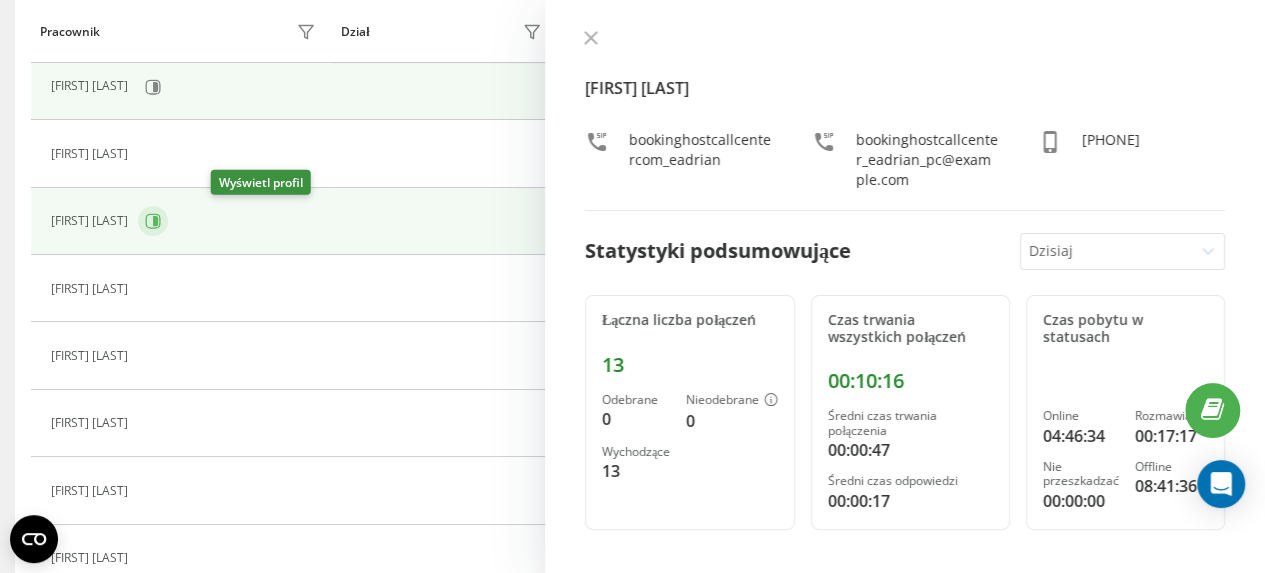 click 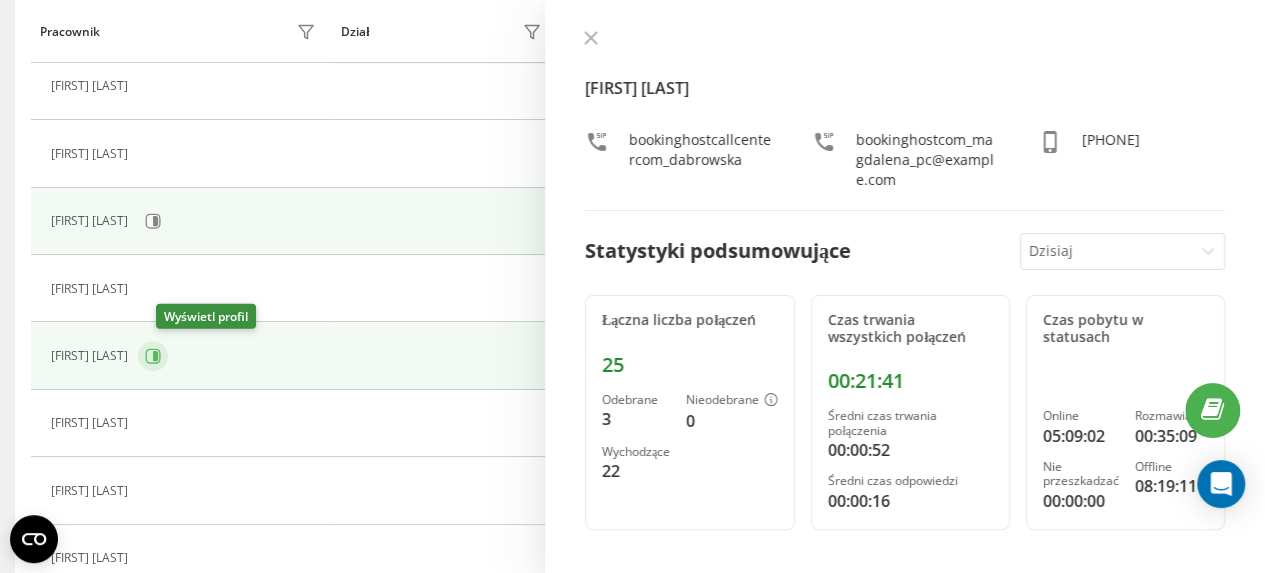 click 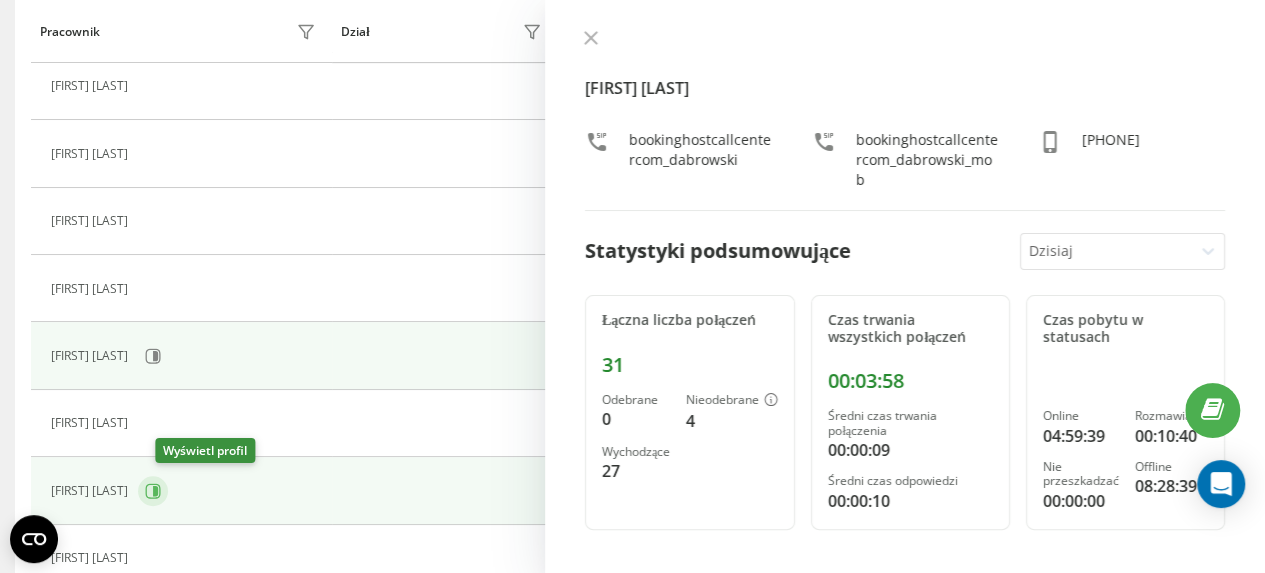click 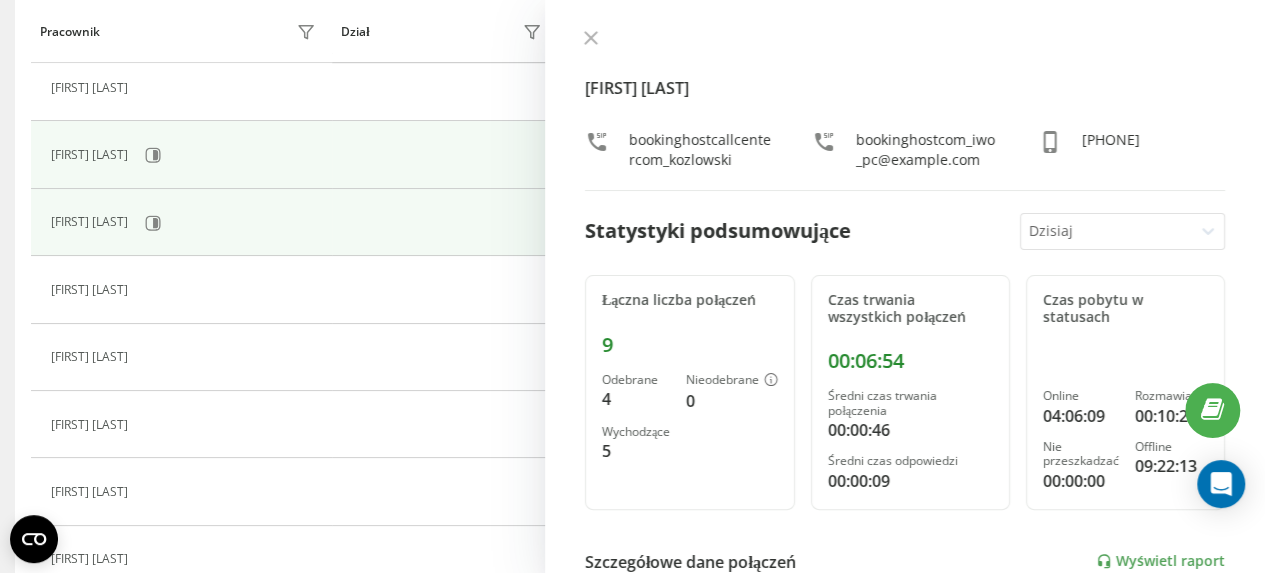 scroll, scrollTop: 632, scrollLeft: 0, axis: vertical 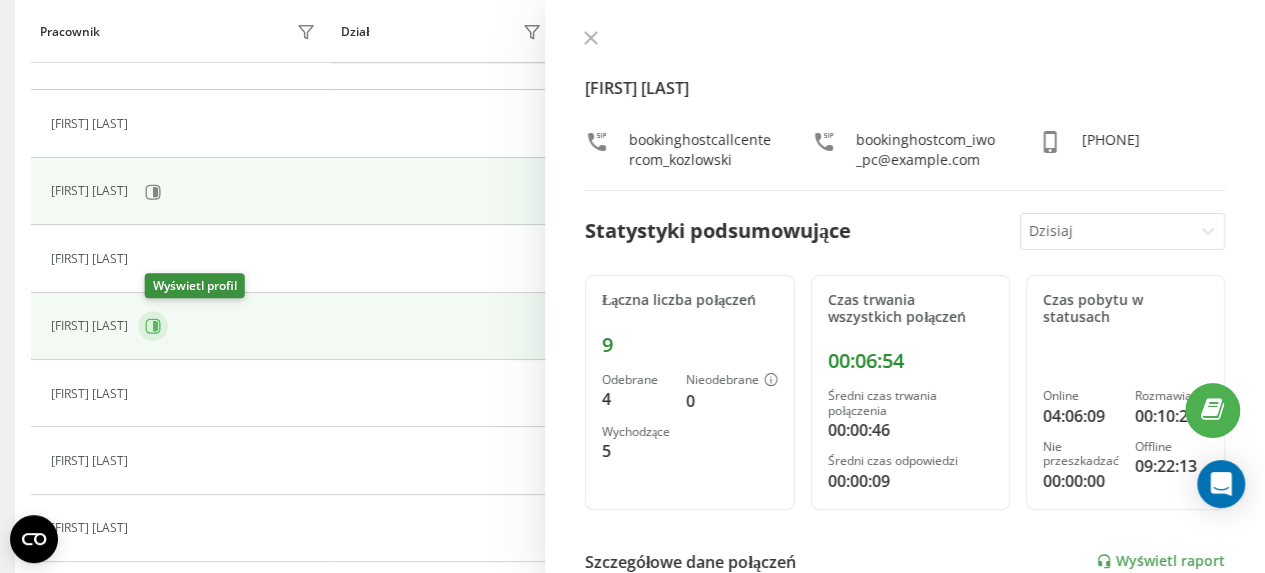 click 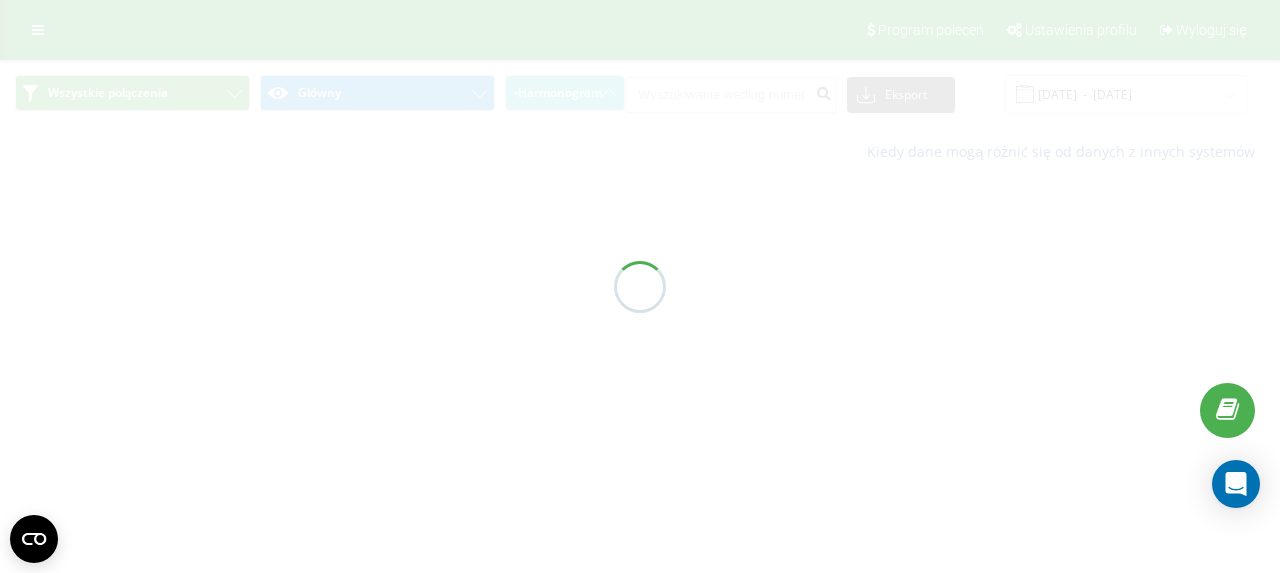 scroll, scrollTop: 0, scrollLeft: 0, axis: both 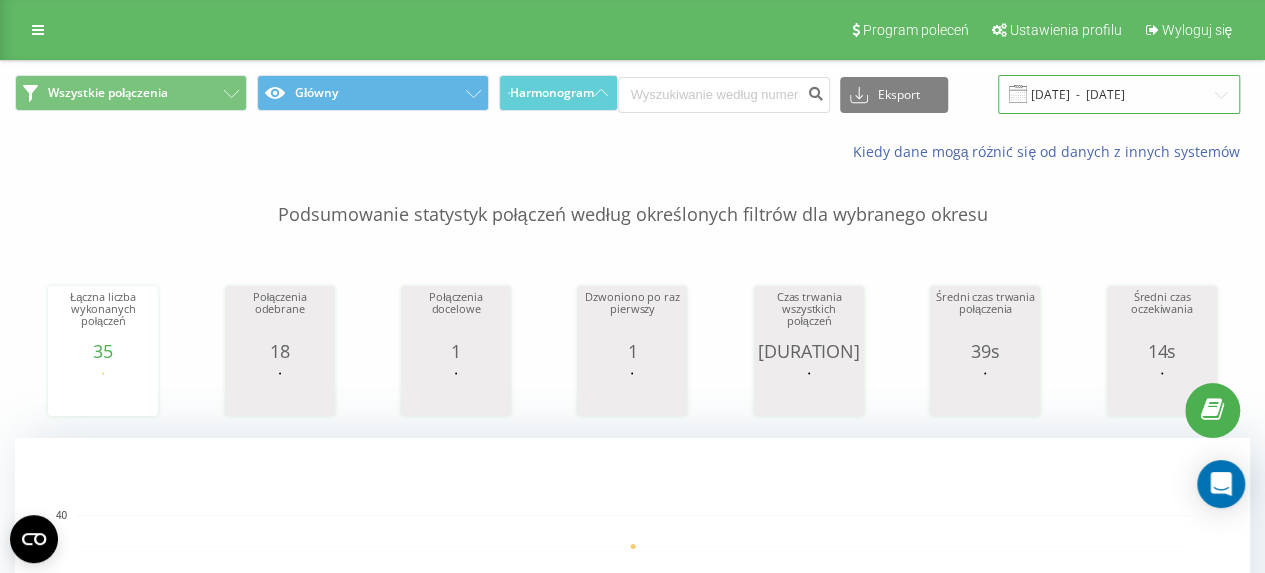 click on "[DATE]  -  [DATE]" at bounding box center [1119, 94] 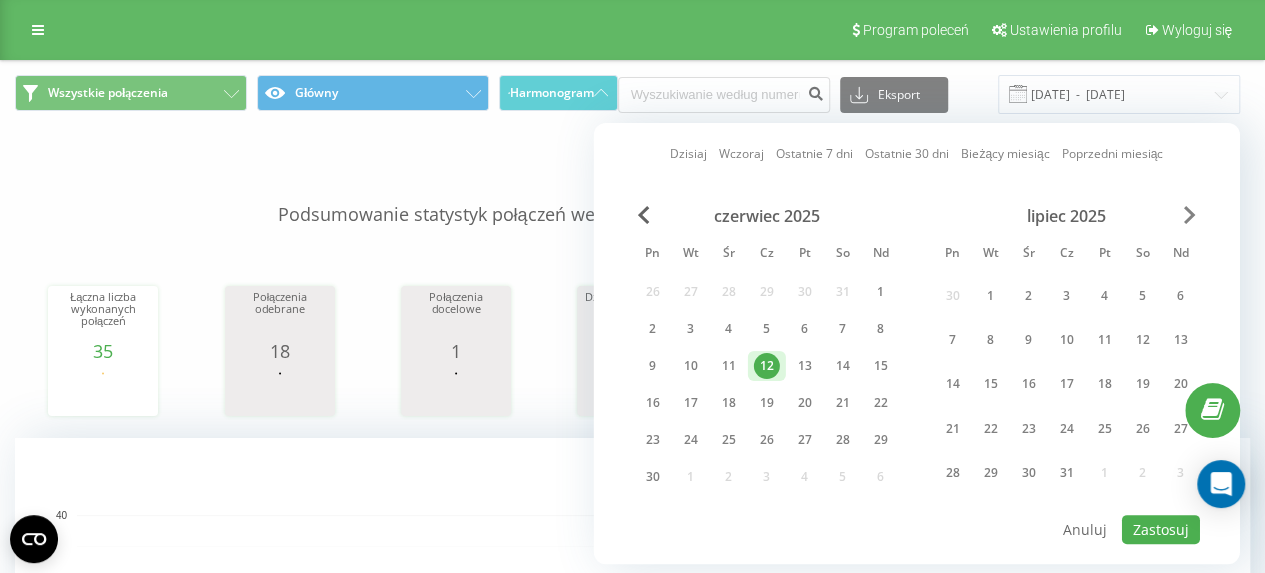 click at bounding box center (1190, 215) 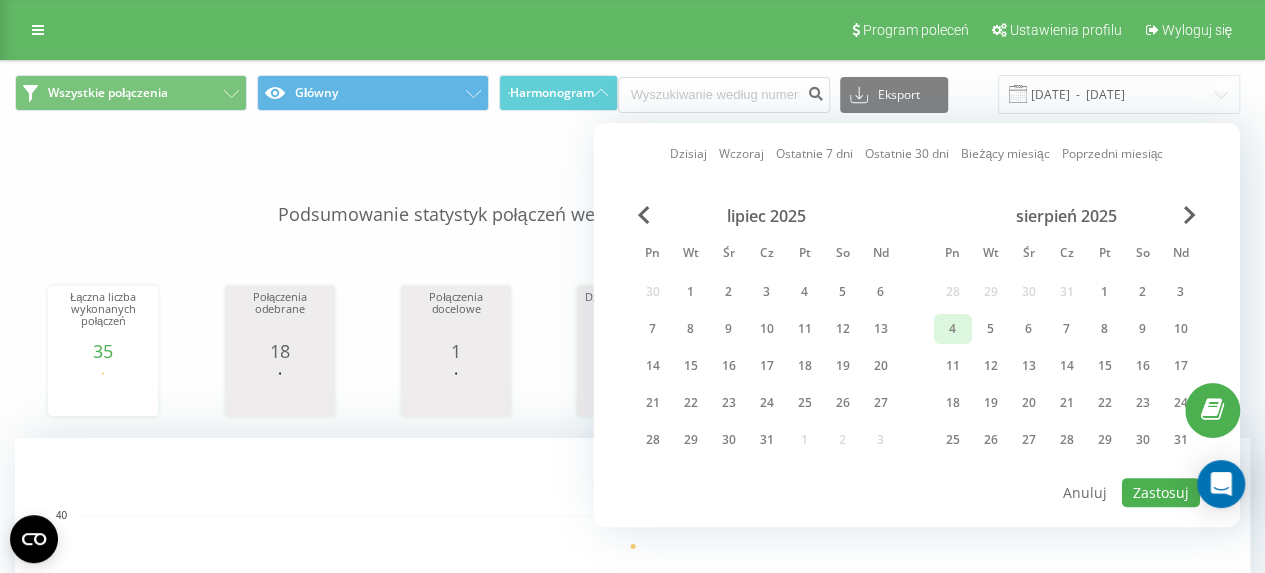 click on "4" at bounding box center [953, 329] 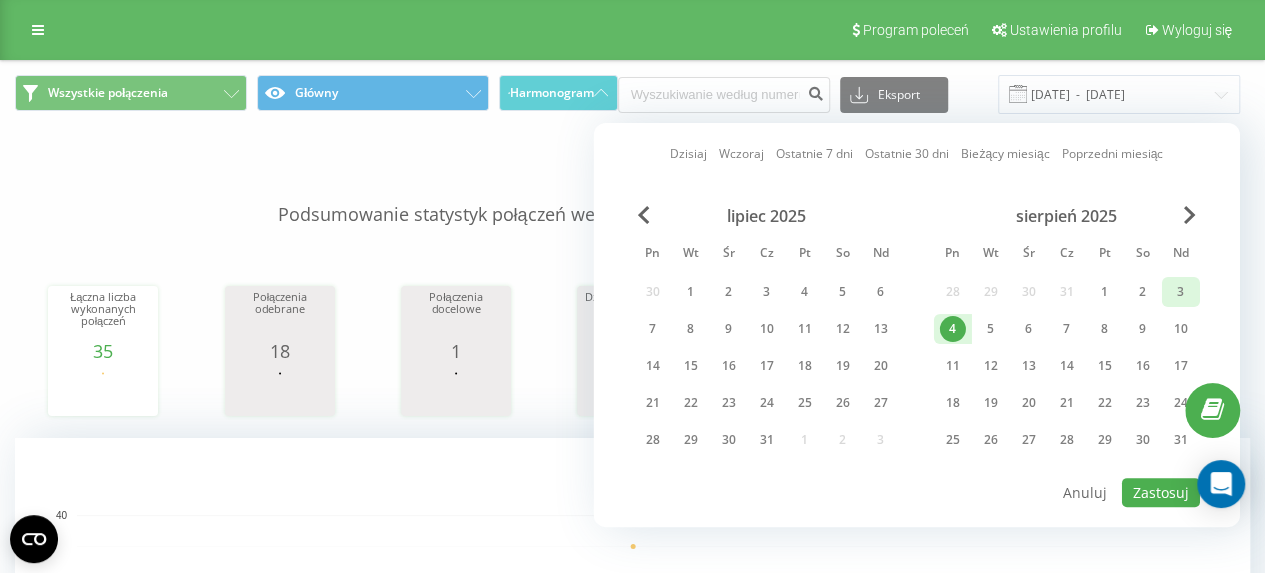 click on "3" at bounding box center [1181, 292] 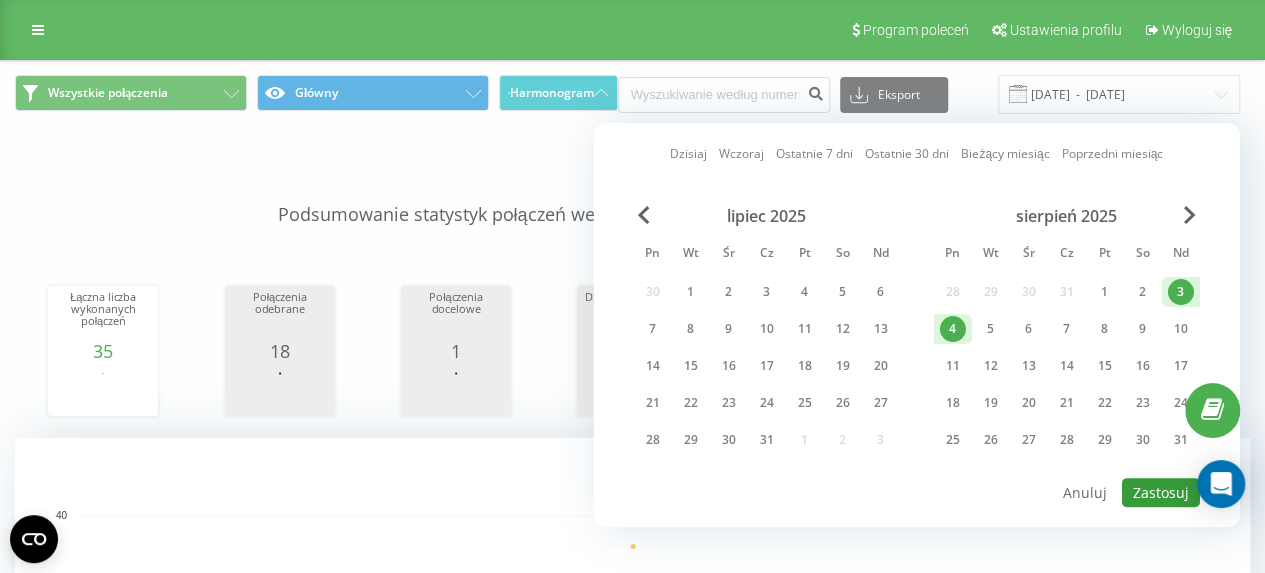 click on "Zastosuj" at bounding box center [1161, 492] 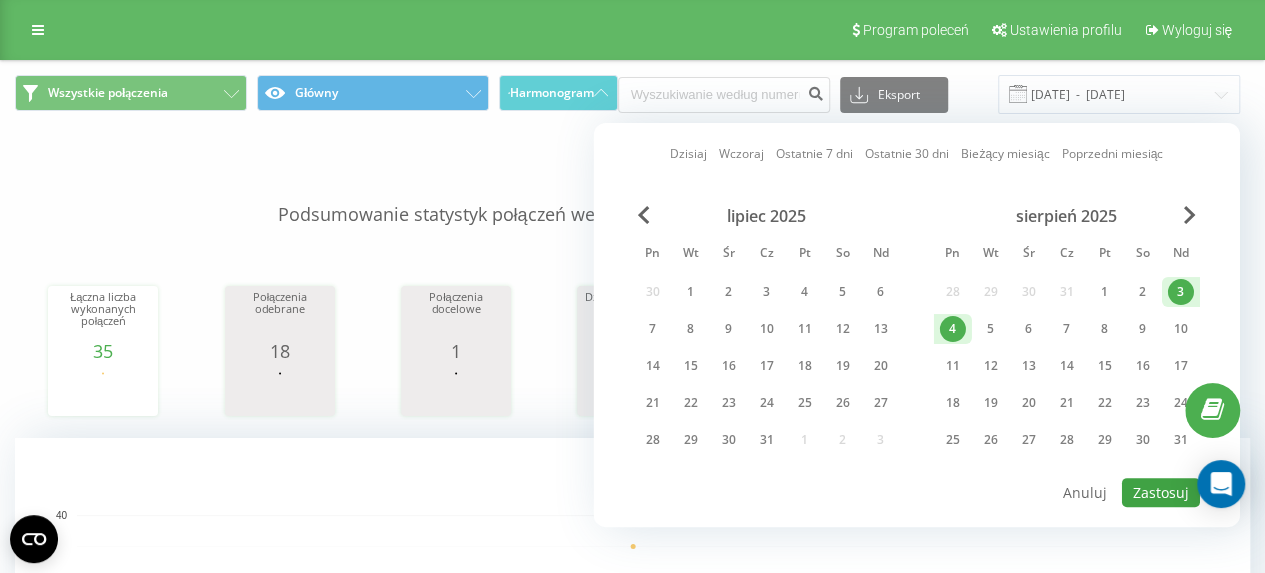 type on "03.08.2025  -  04.08.2025" 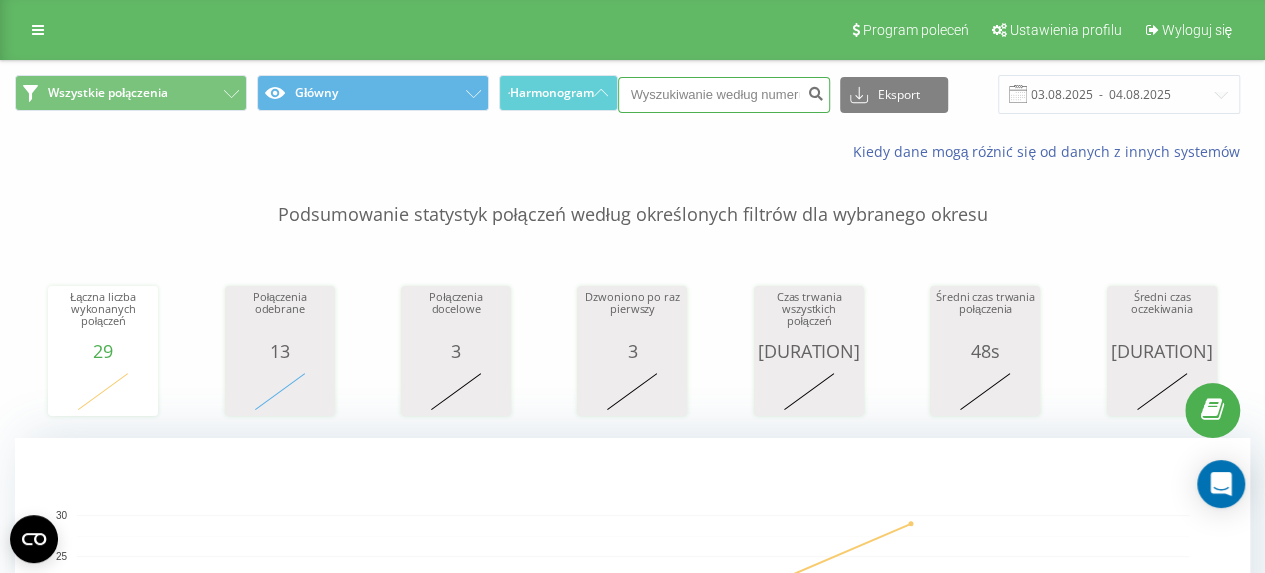 click at bounding box center [724, 95] 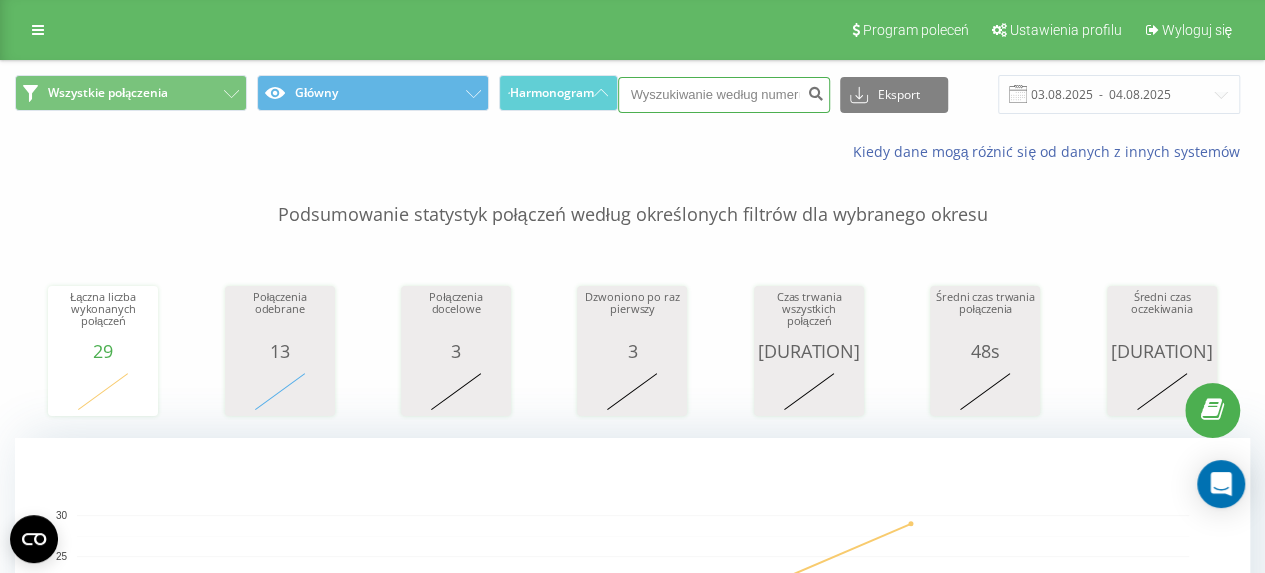 paste on "[NUMBER]" 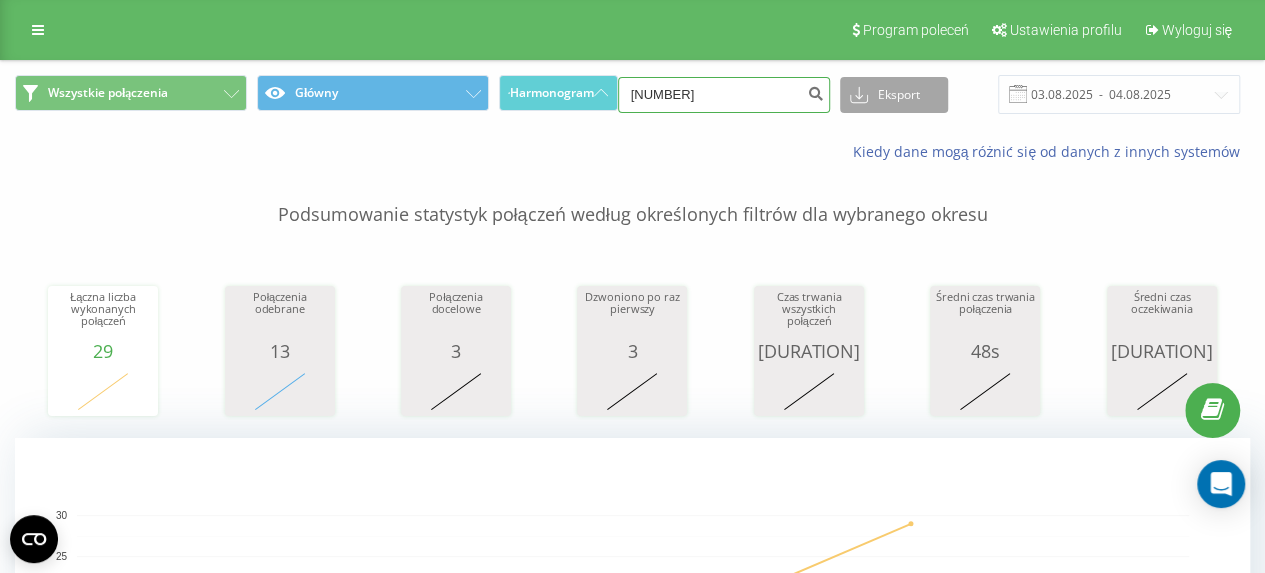 type on "[NUMBER]" 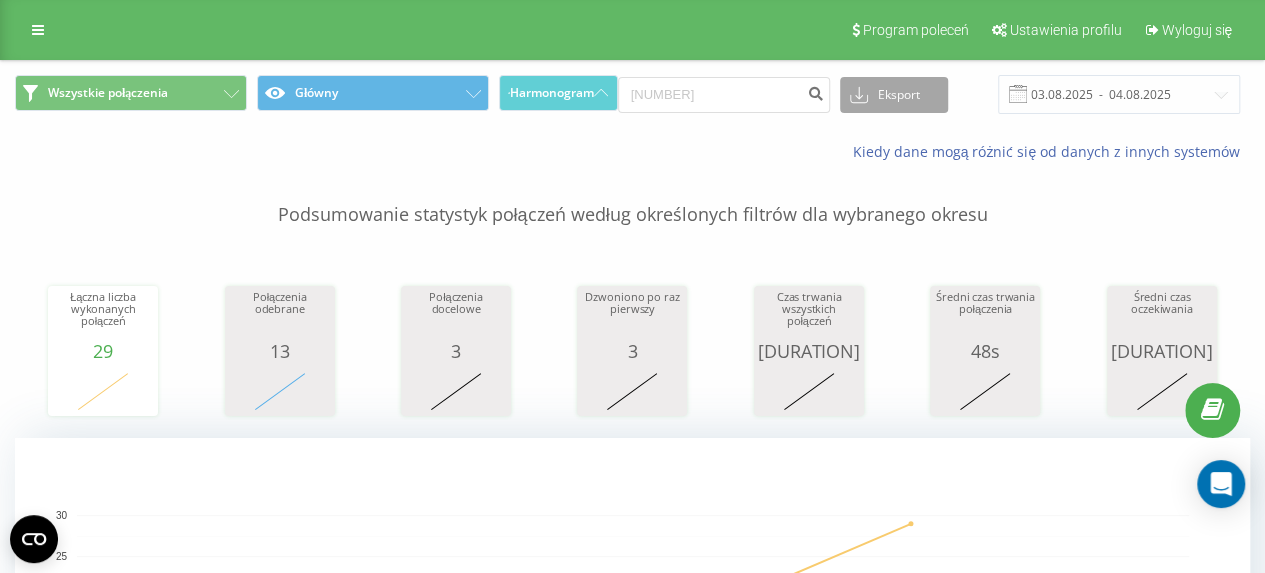click on "Eksport" at bounding box center [894, 95] 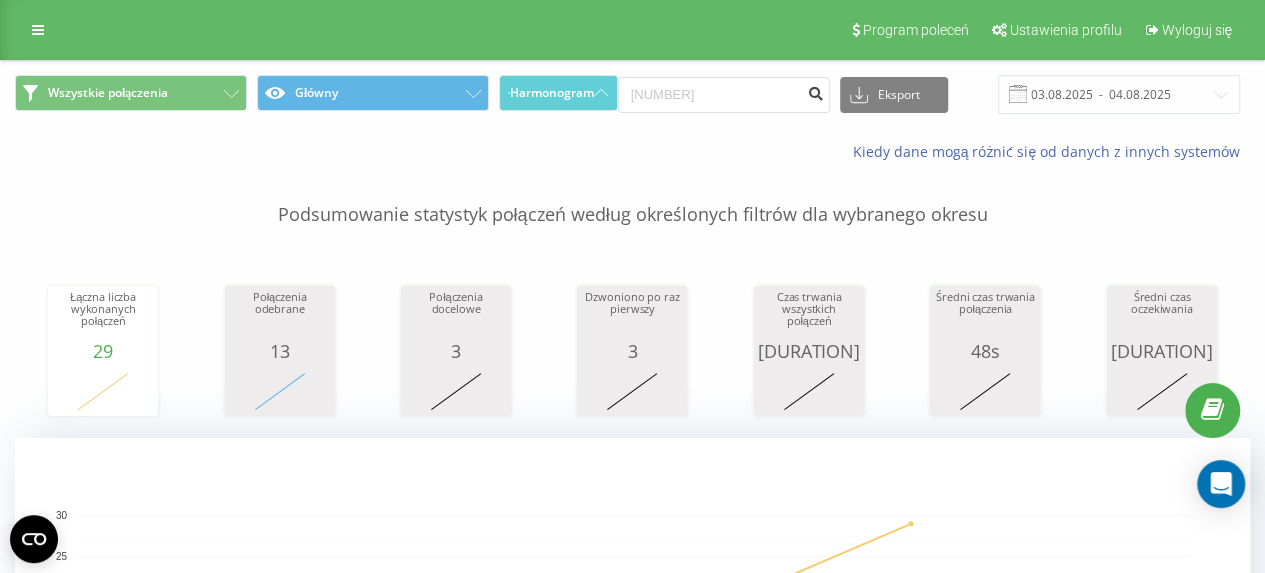 click at bounding box center [816, 91] 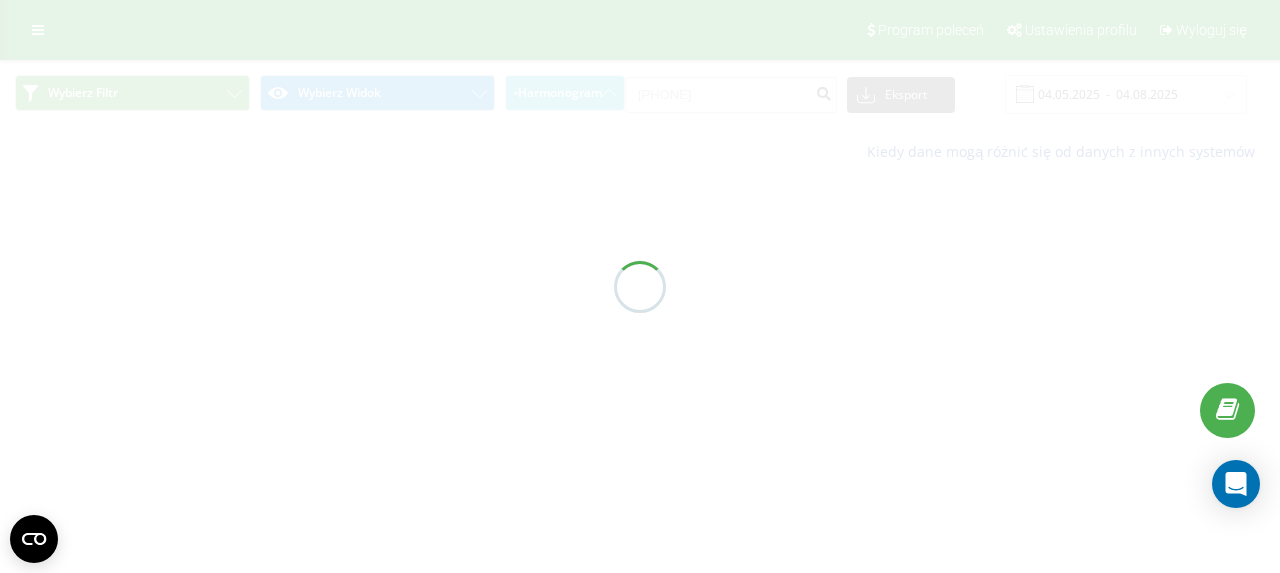 scroll, scrollTop: 0, scrollLeft: 0, axis: both 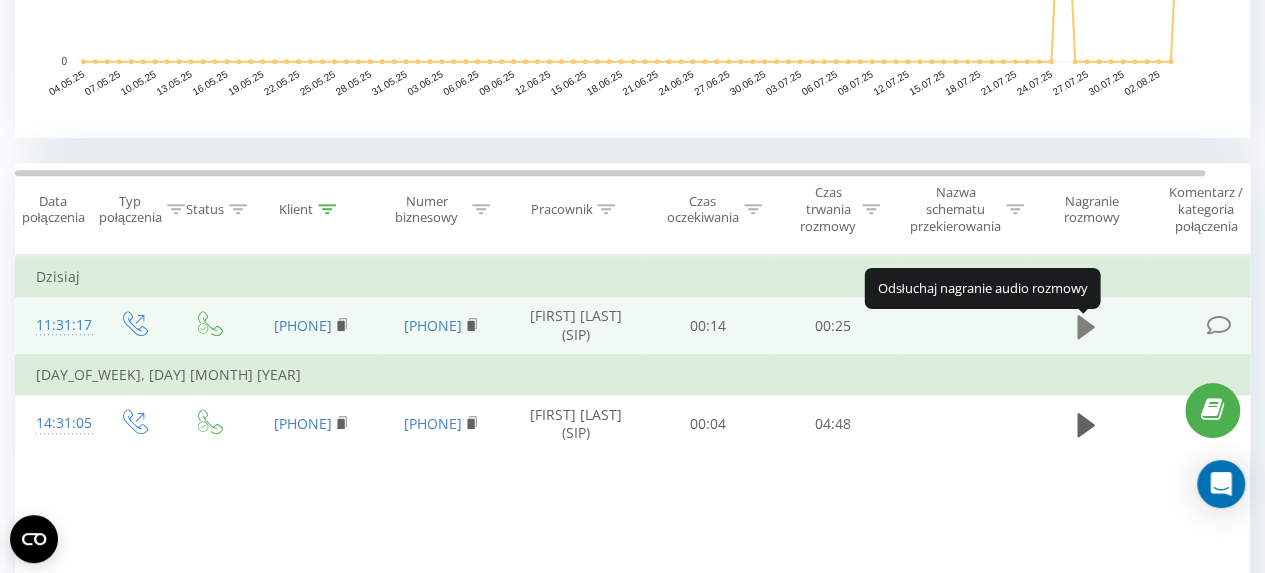 click 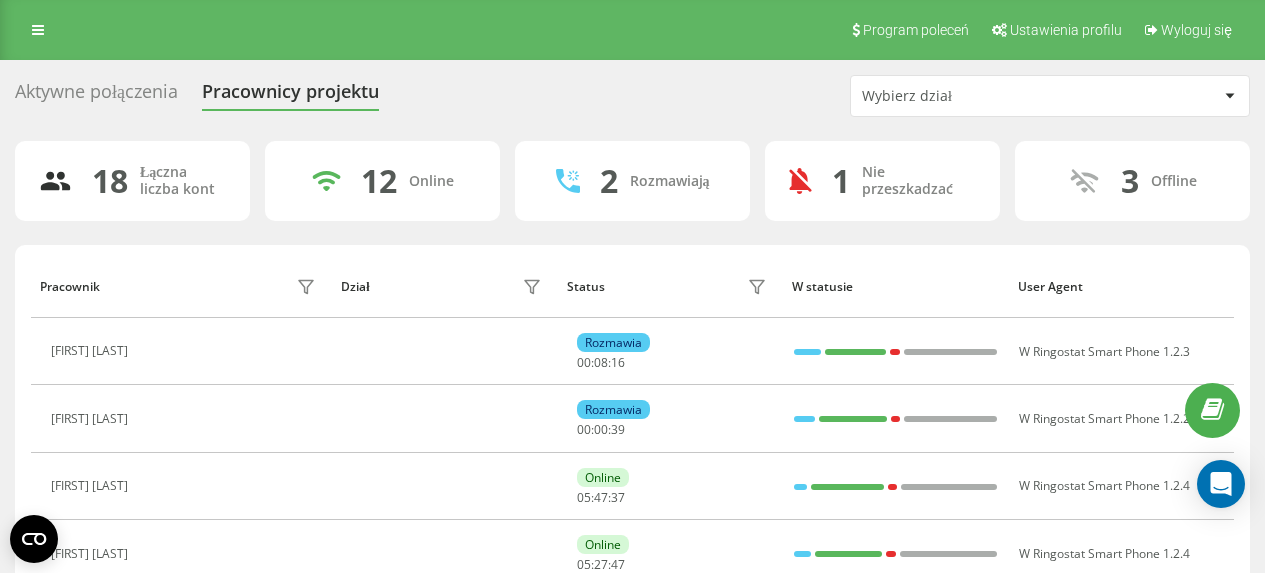 scroll, scrollTop: 0, scrollLeft: 0, axis: both 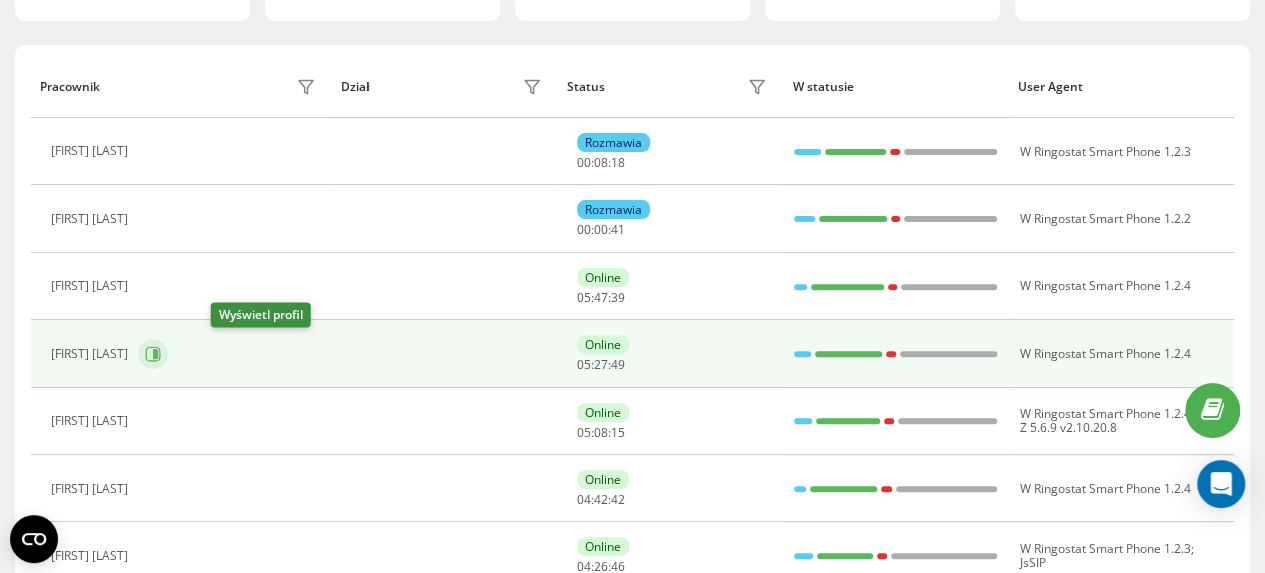 click 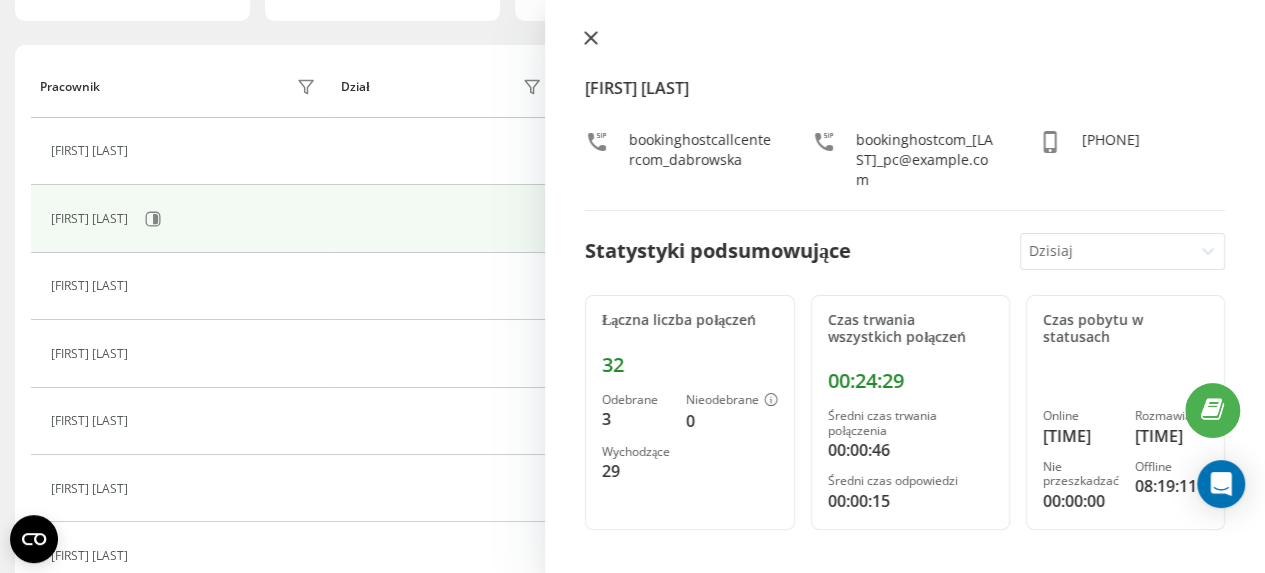 click 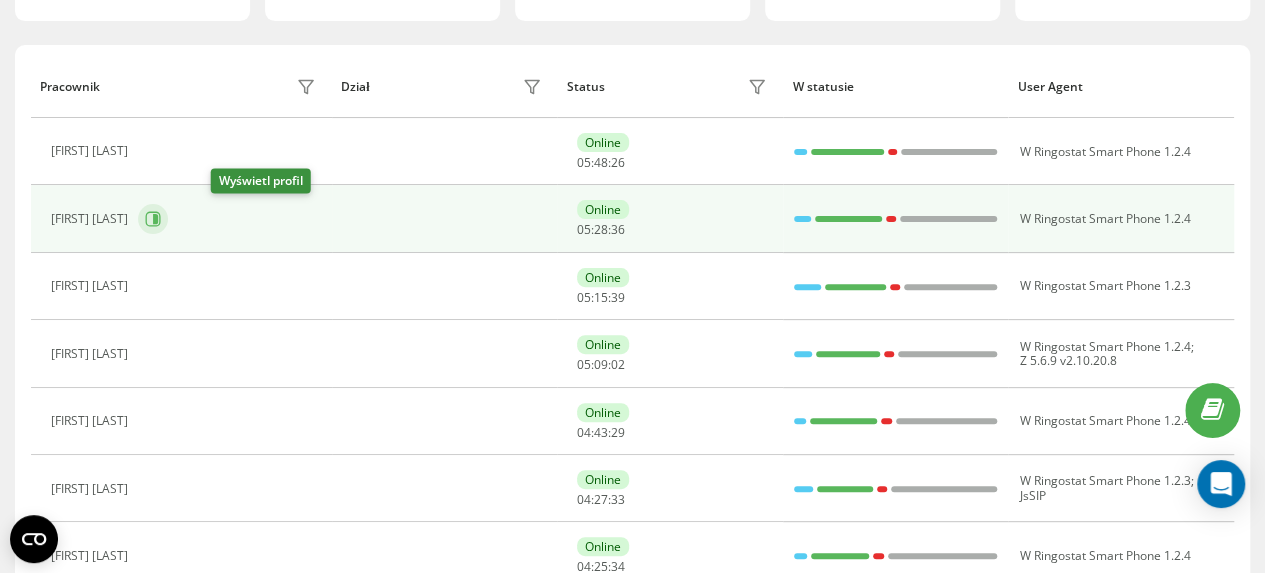 click 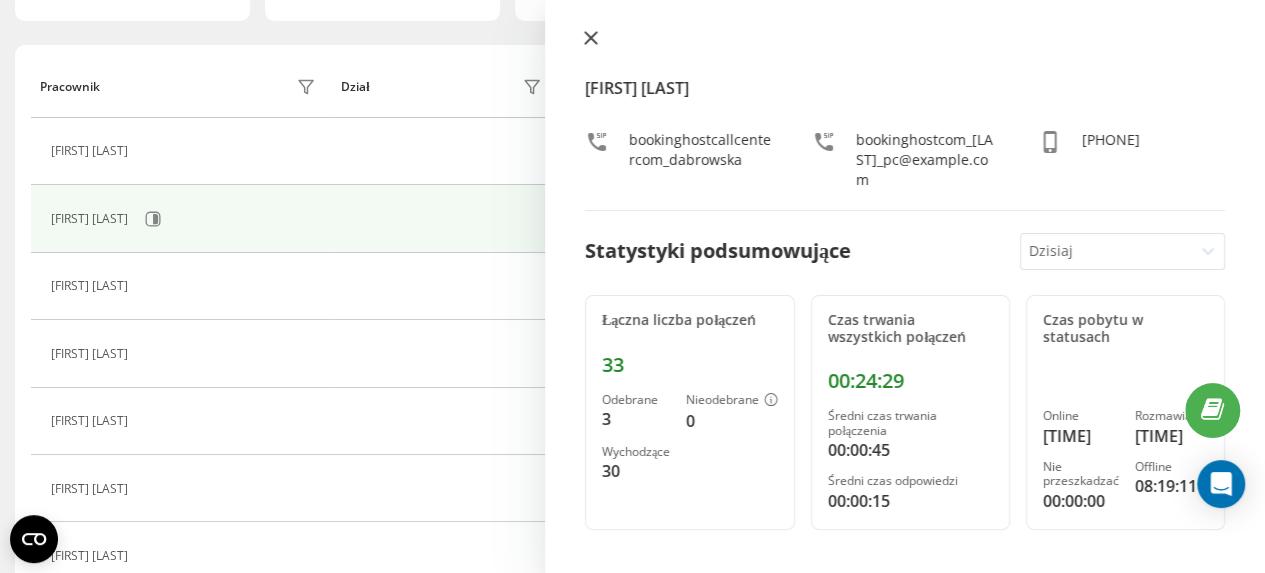 click 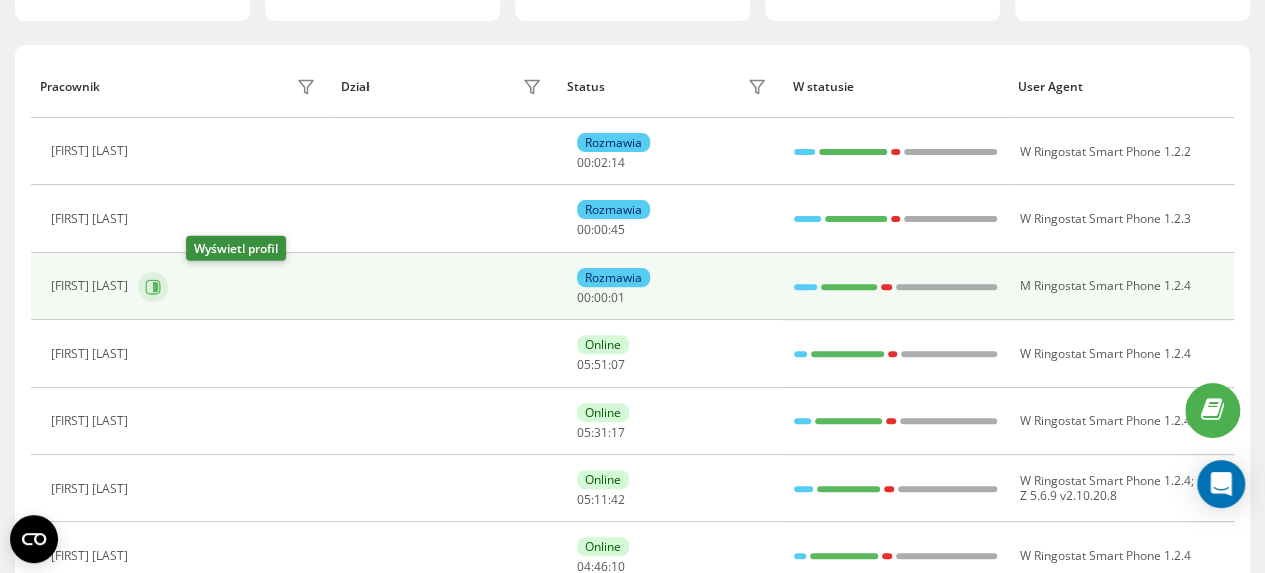 click 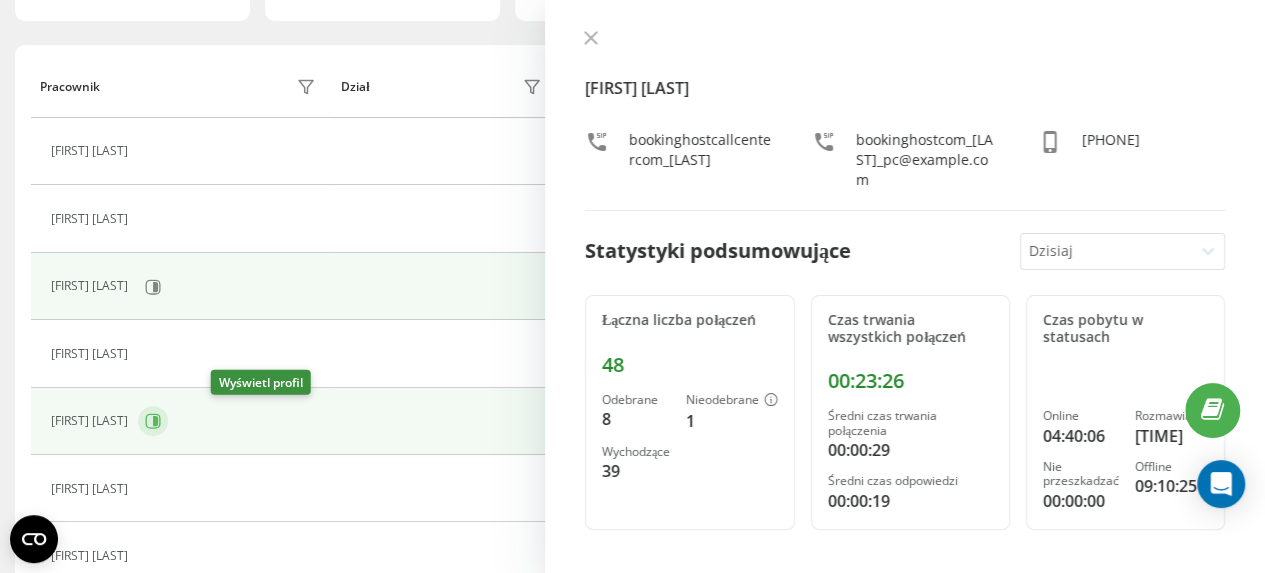 click 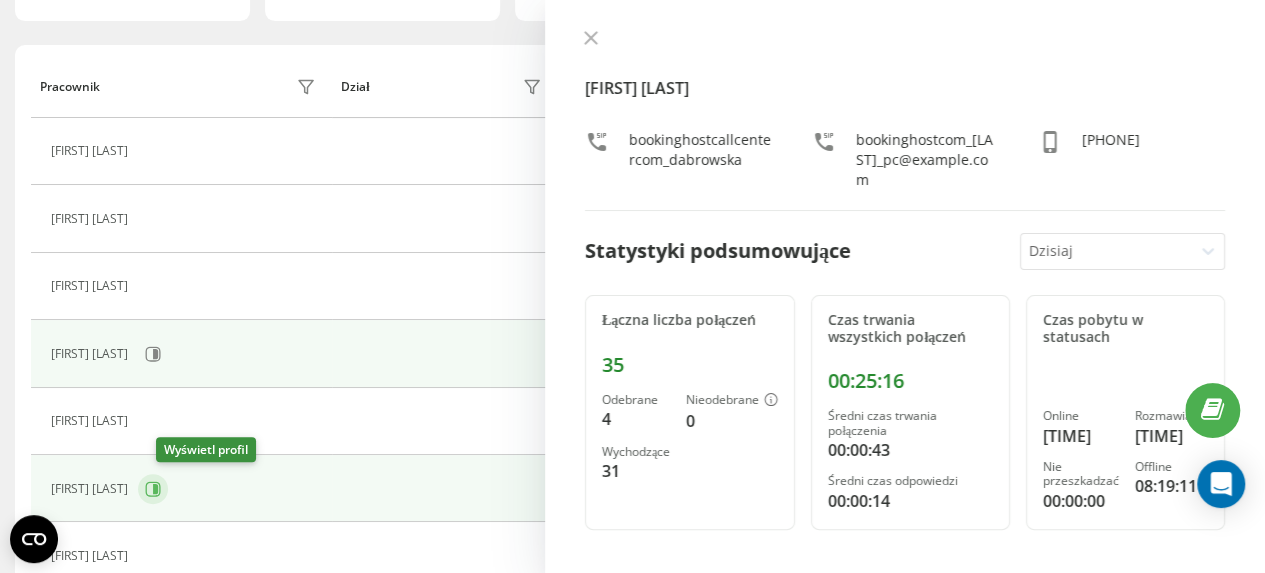 click 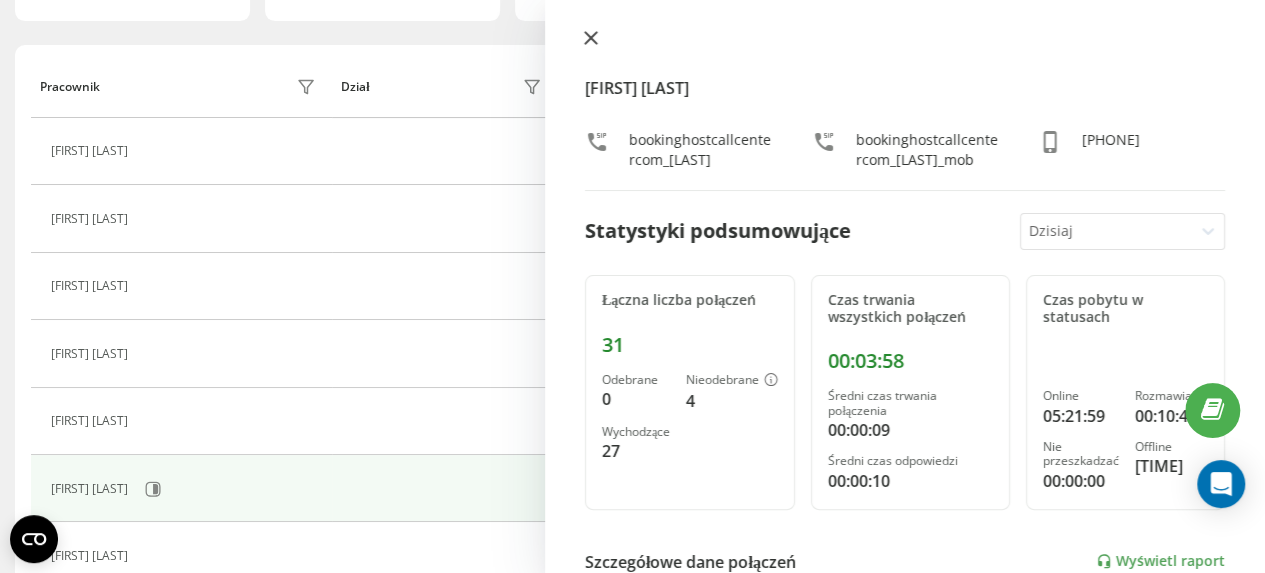 click 